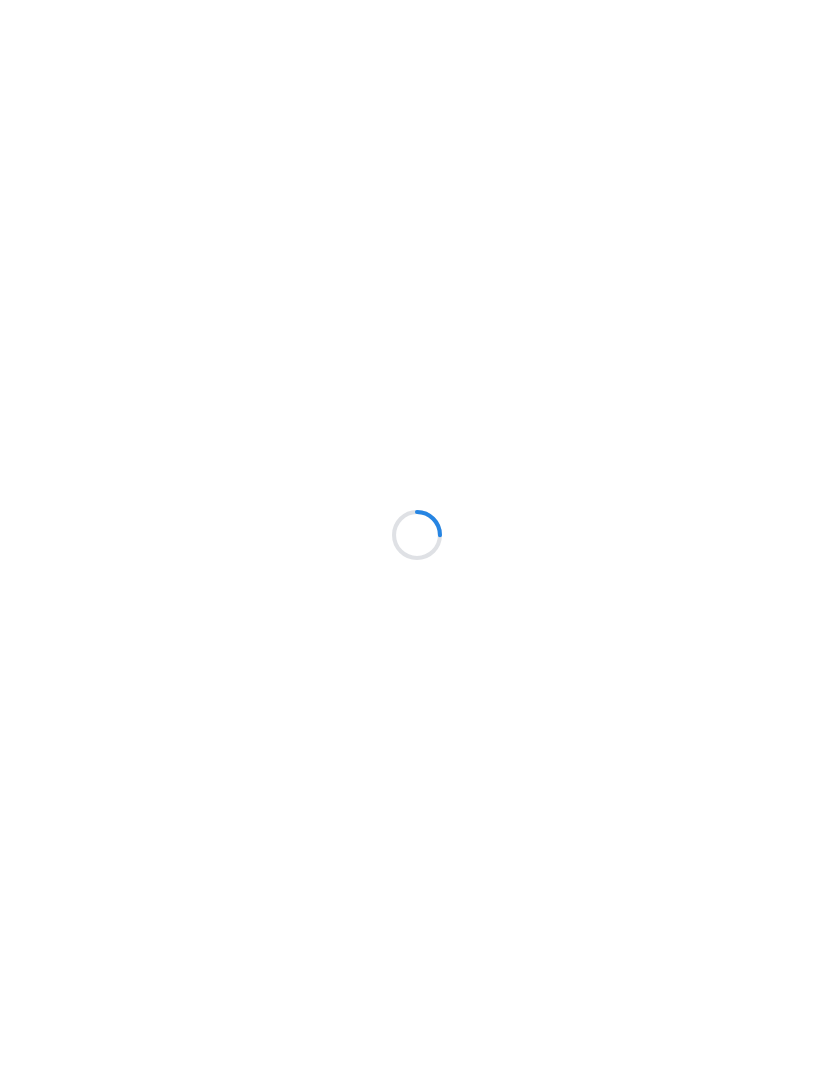 scroll, scrollTop: 0, scrollLeft: 0, axis: both 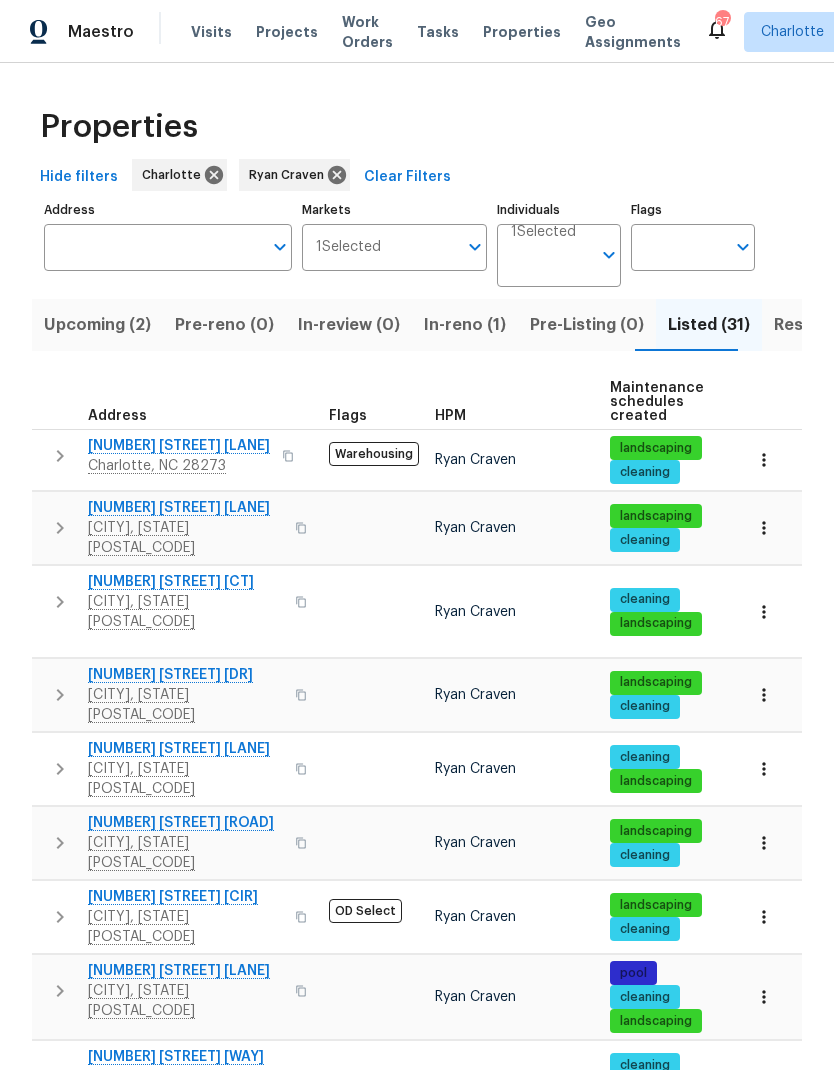 click on "In-reno (1)" at bounding box center [465, 325] 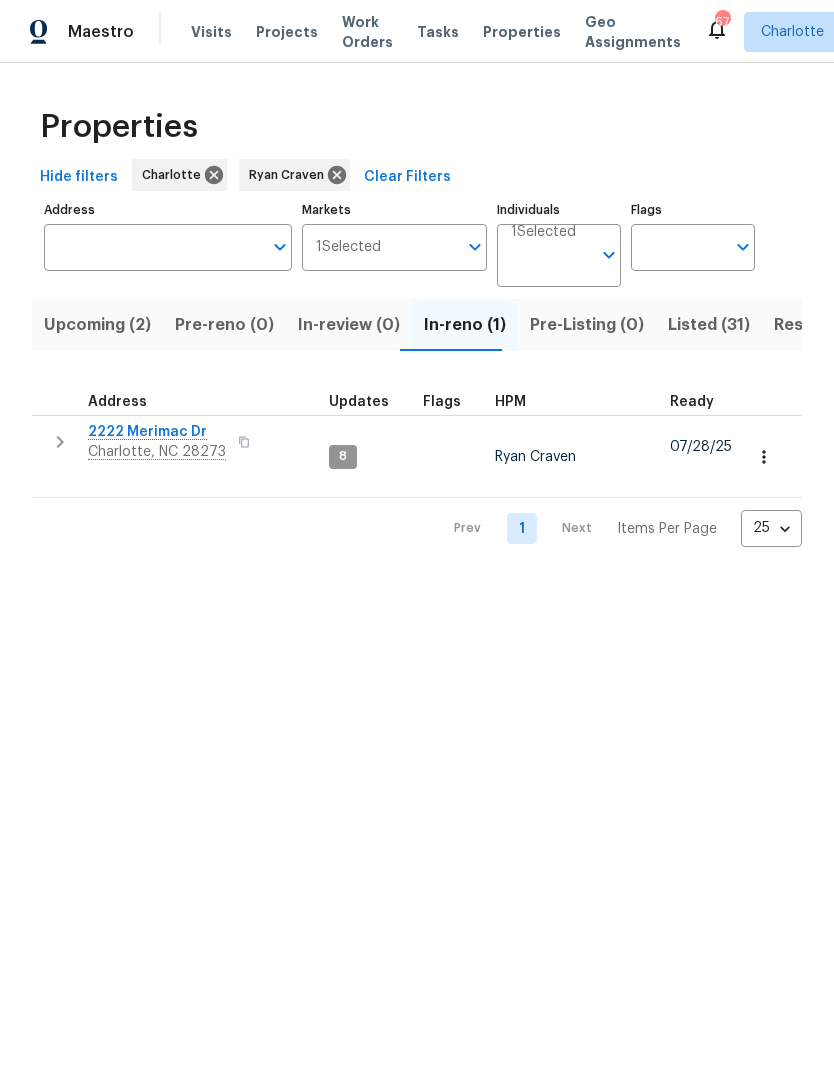 click 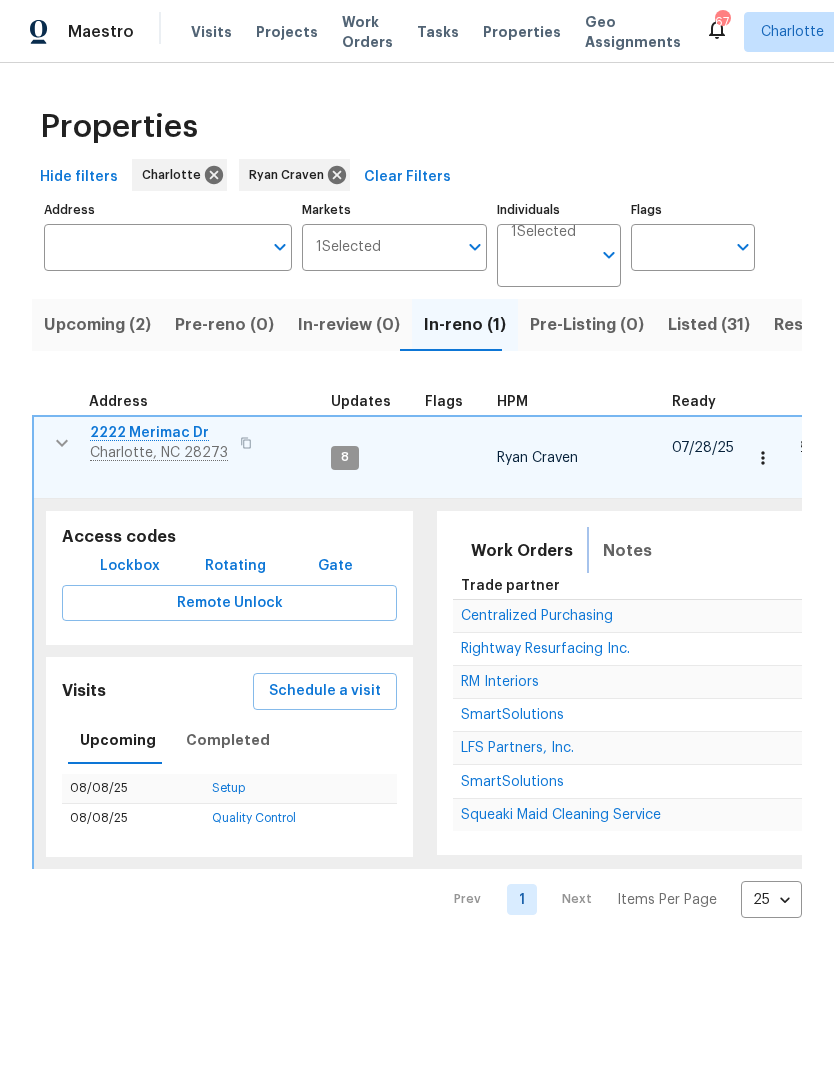 click on "Notes" at bounding box center (627, 551) 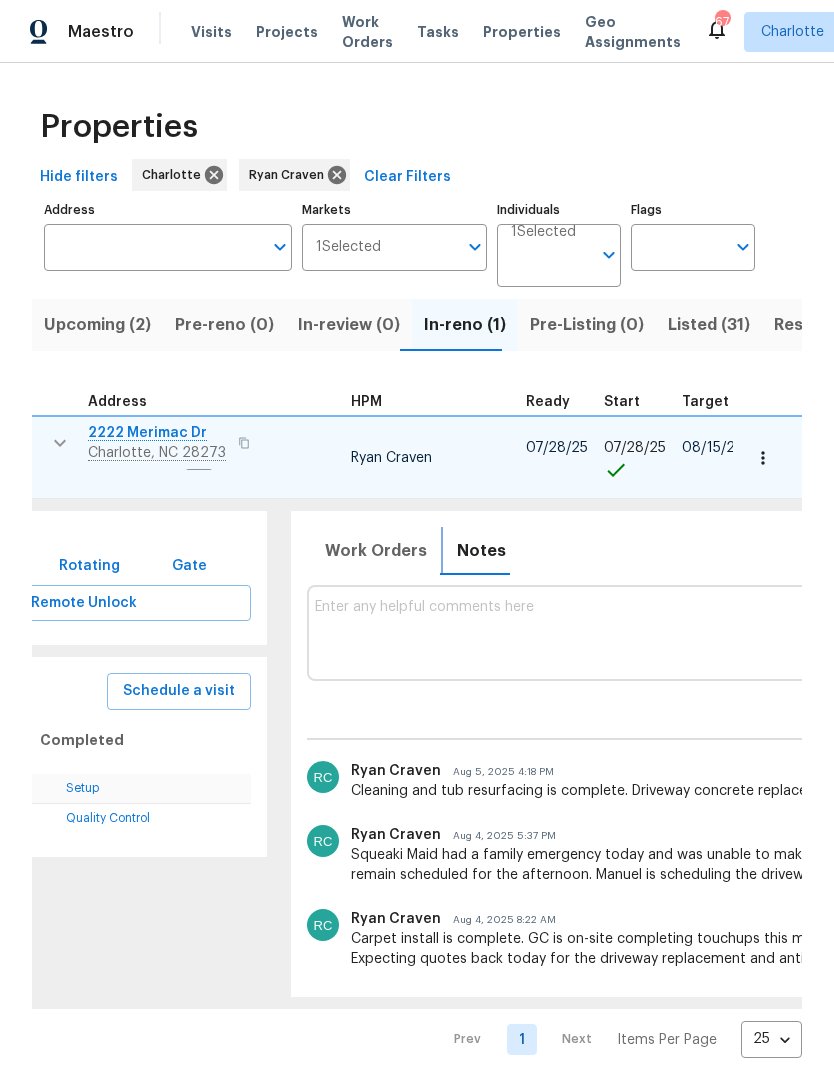 scroll, scrollTop: 0, scrollLeft: 144, axis: horizontal 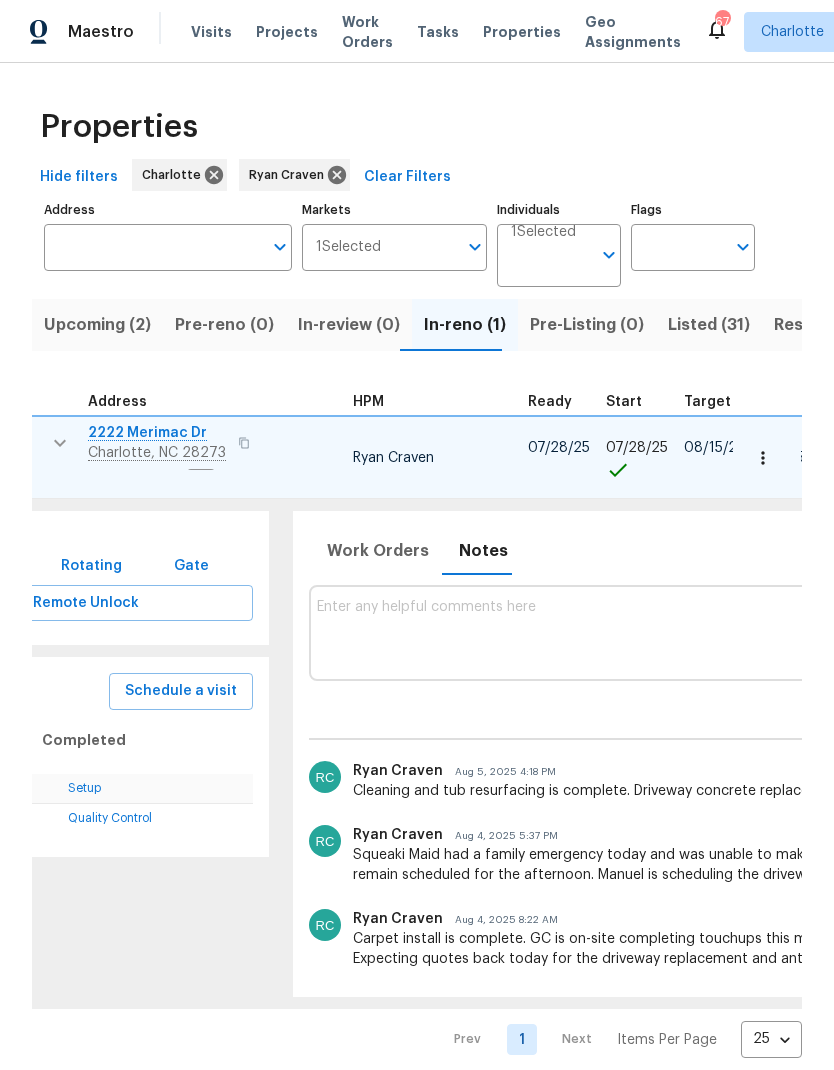 click at bounding box center [864, 632] 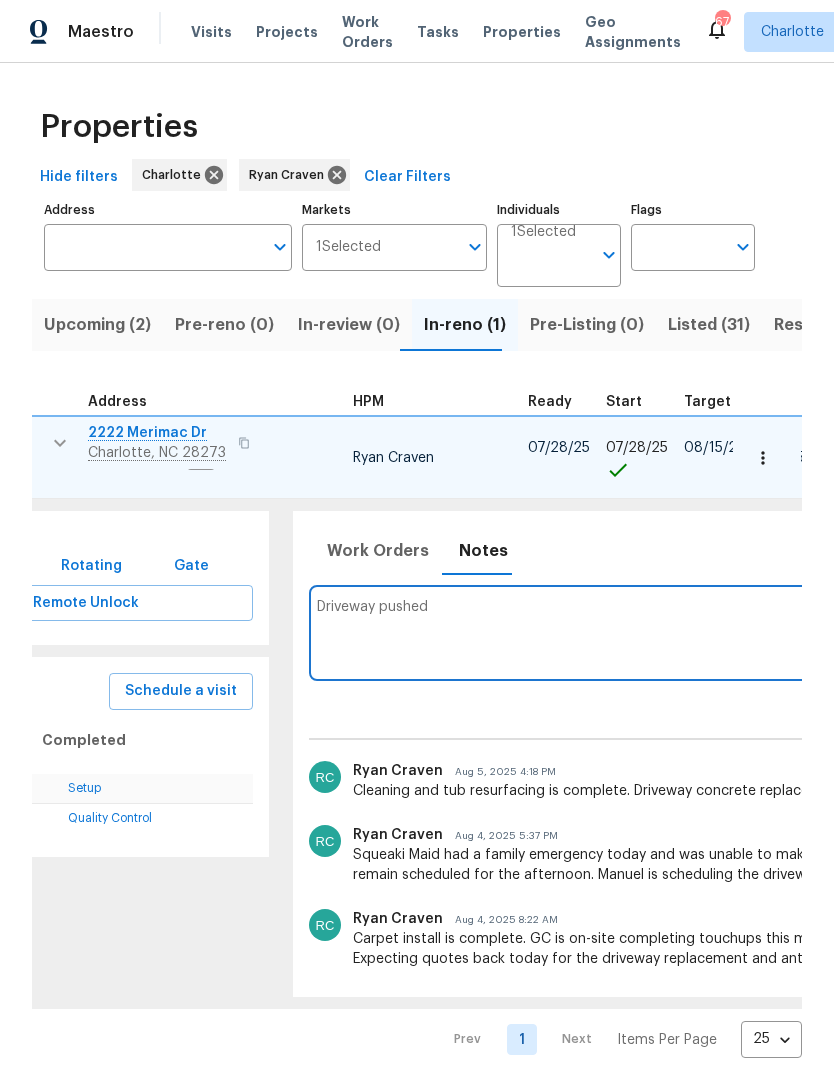 type on "Driveway" 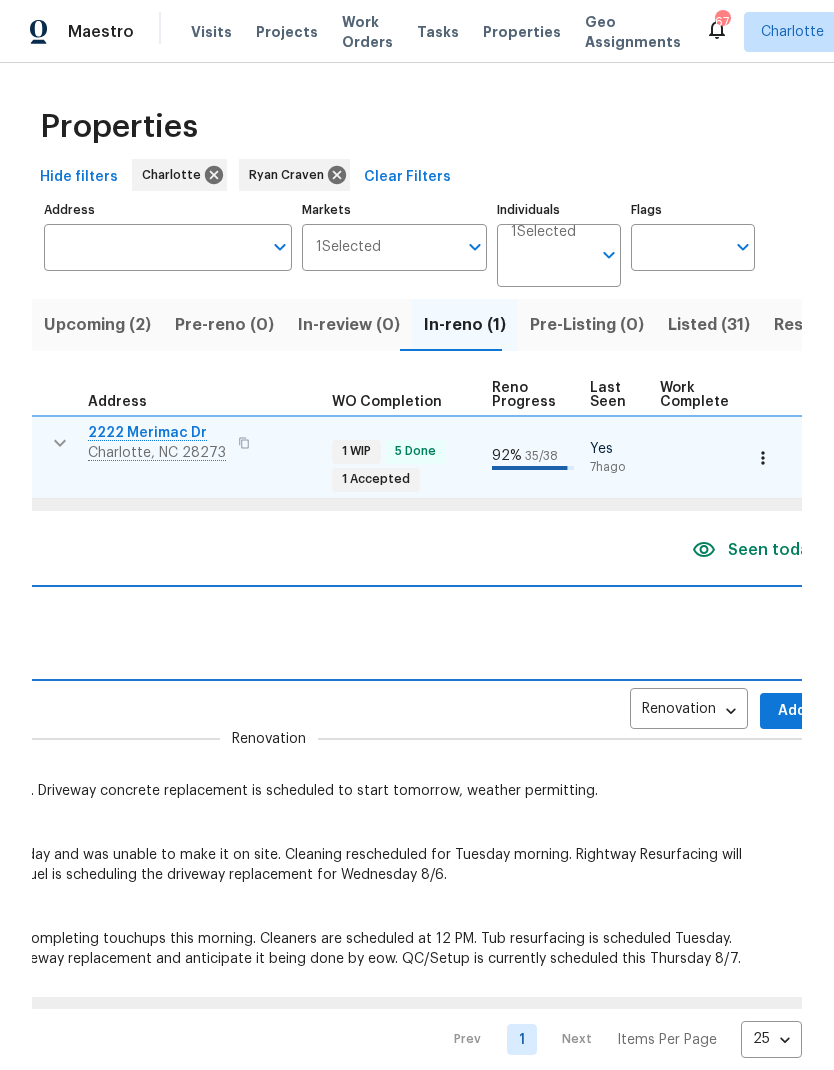 scroll, scrollTop: 0, scrollLeft: 739, axis: horizontal 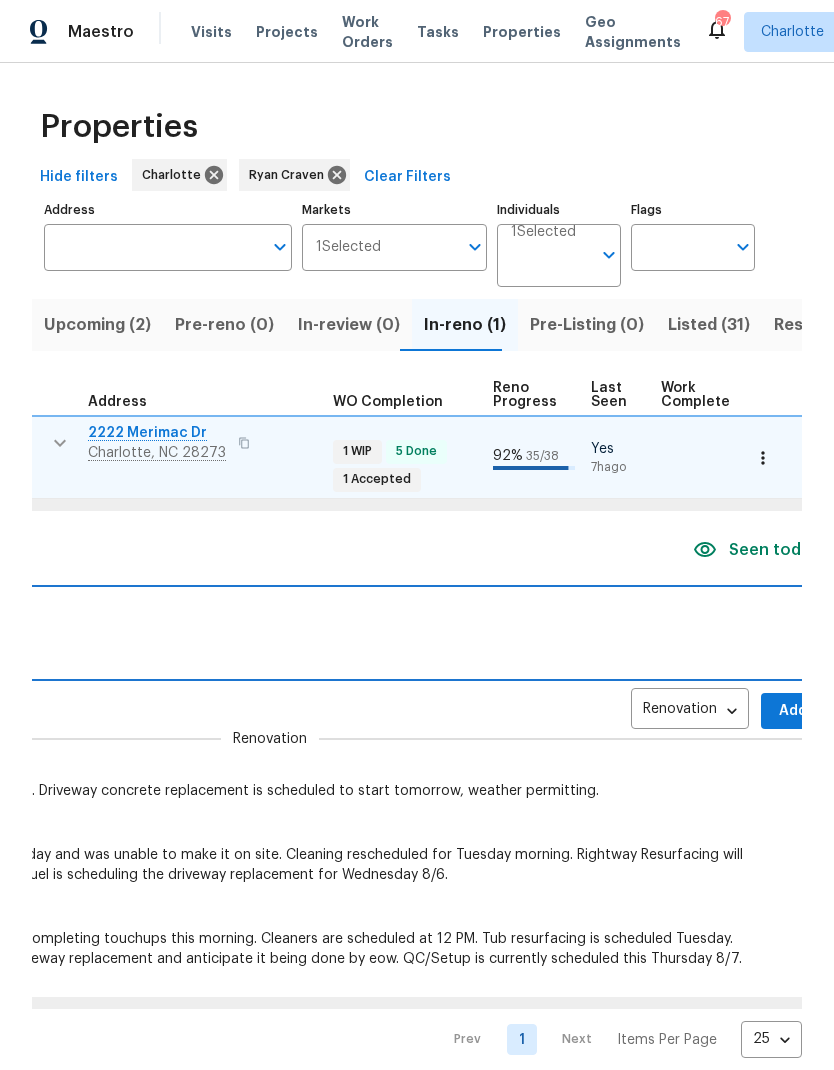 type on "Driveway pushed to Thursday due to weather." 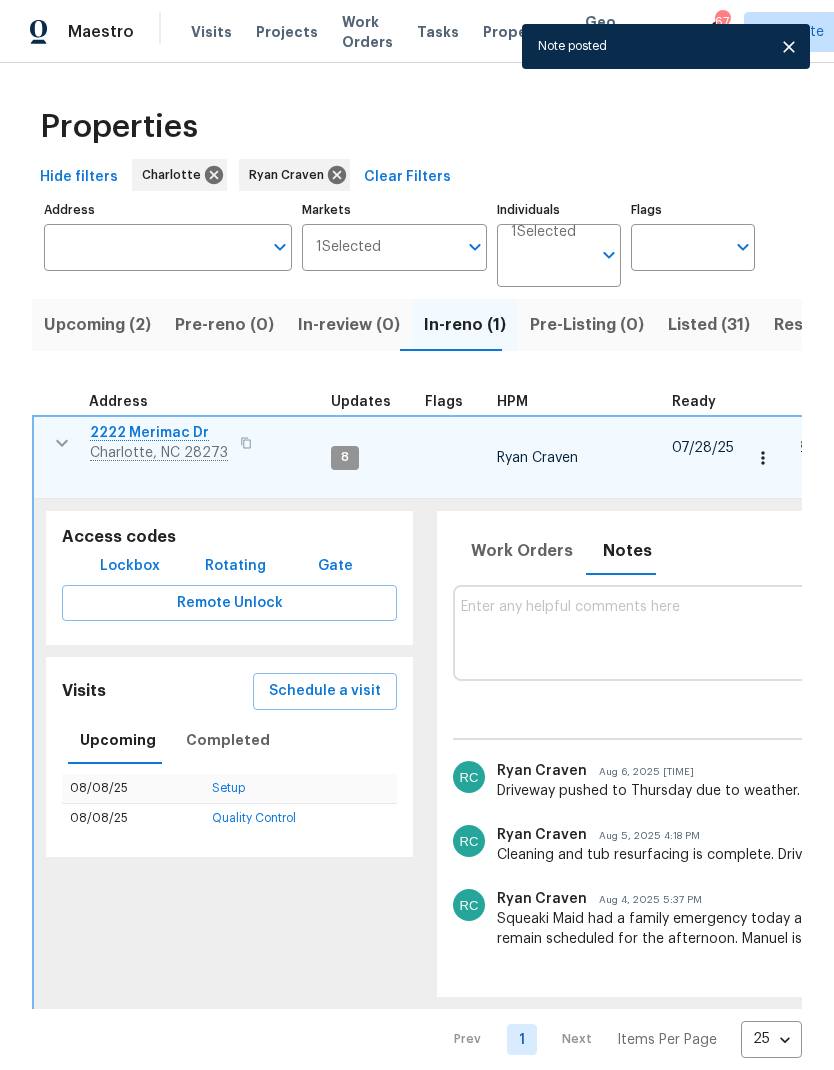 scroll, scrollTop: 0, scrollLeft: 0, axis: both 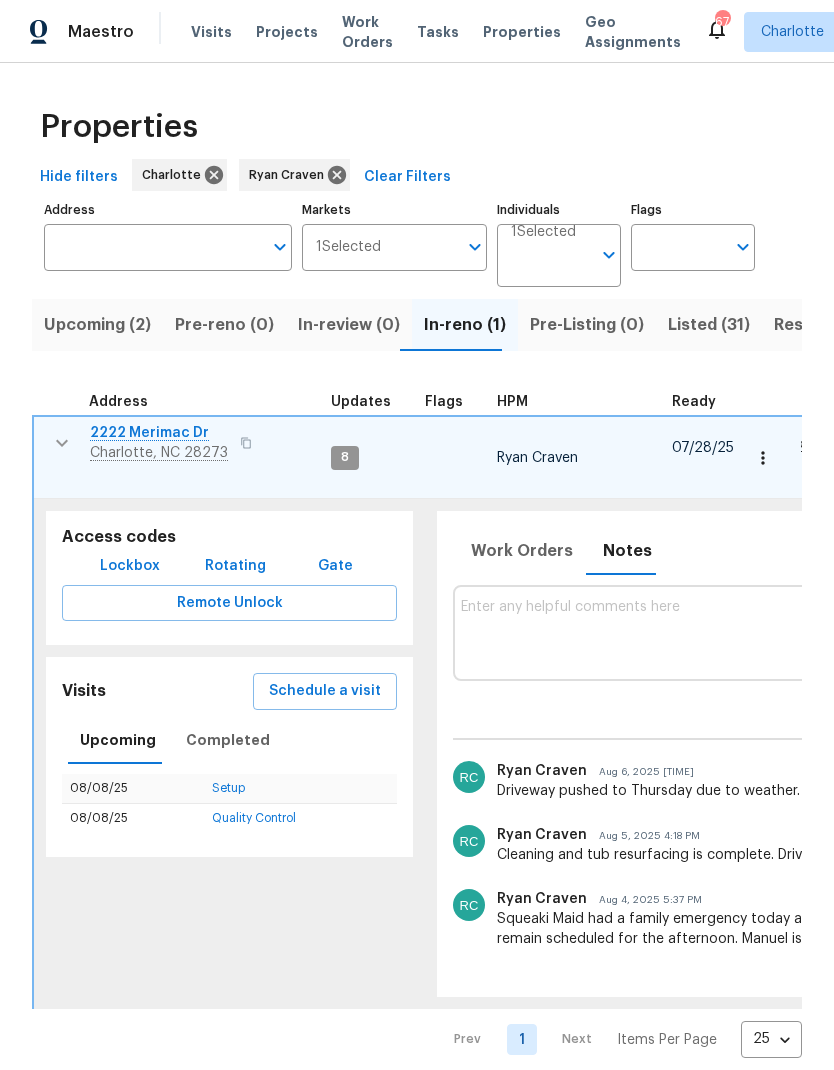 click 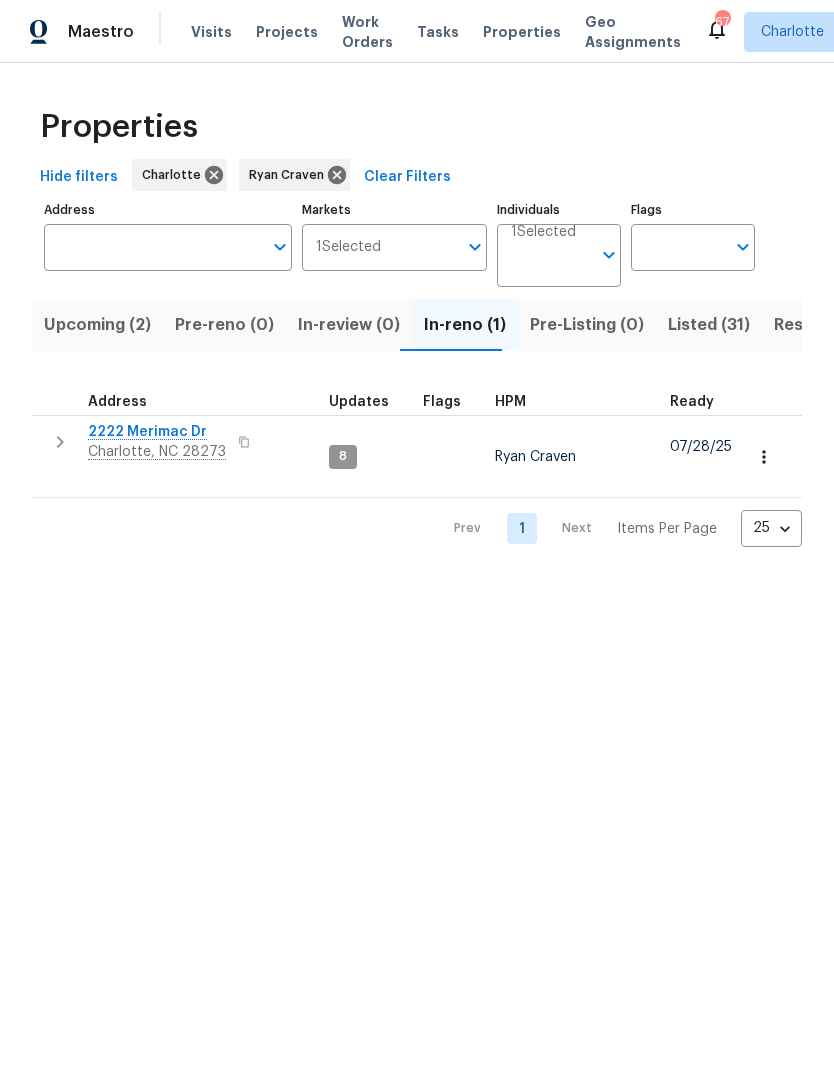click on "Listed (31)" at bounding box center (709, 325) 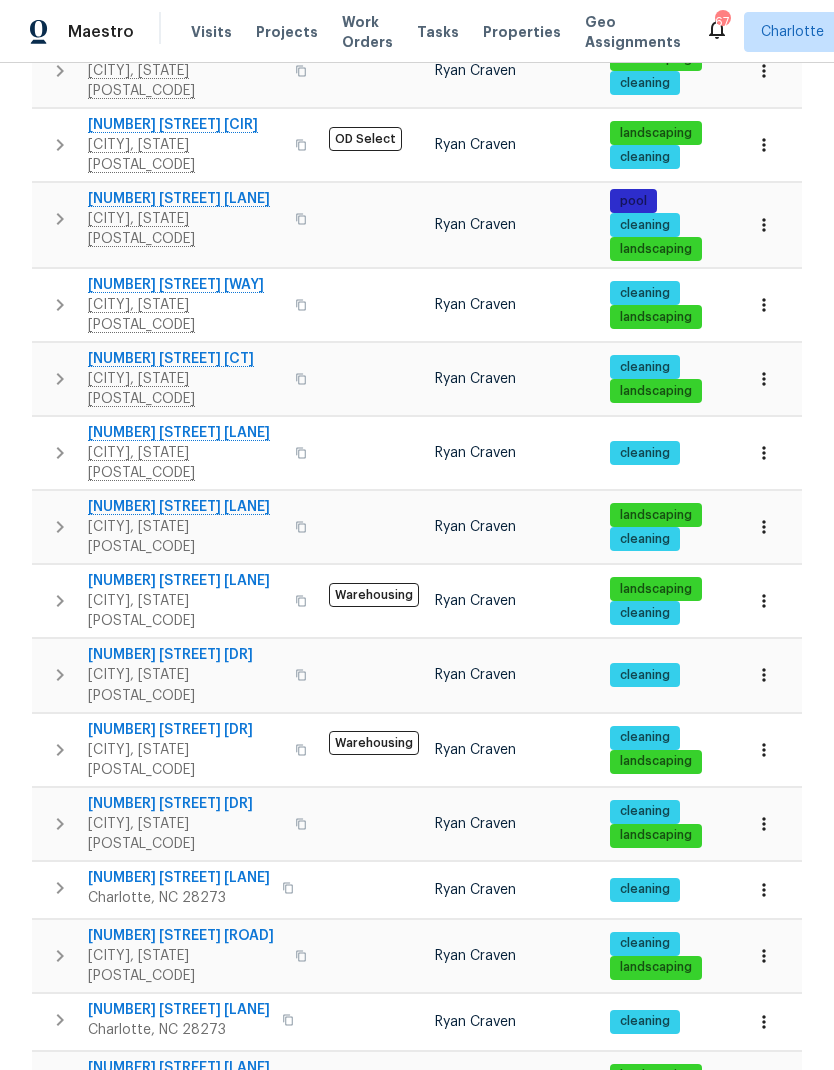 scroll, scrollTop: 787, scrollLeft: 0, axis: vertical 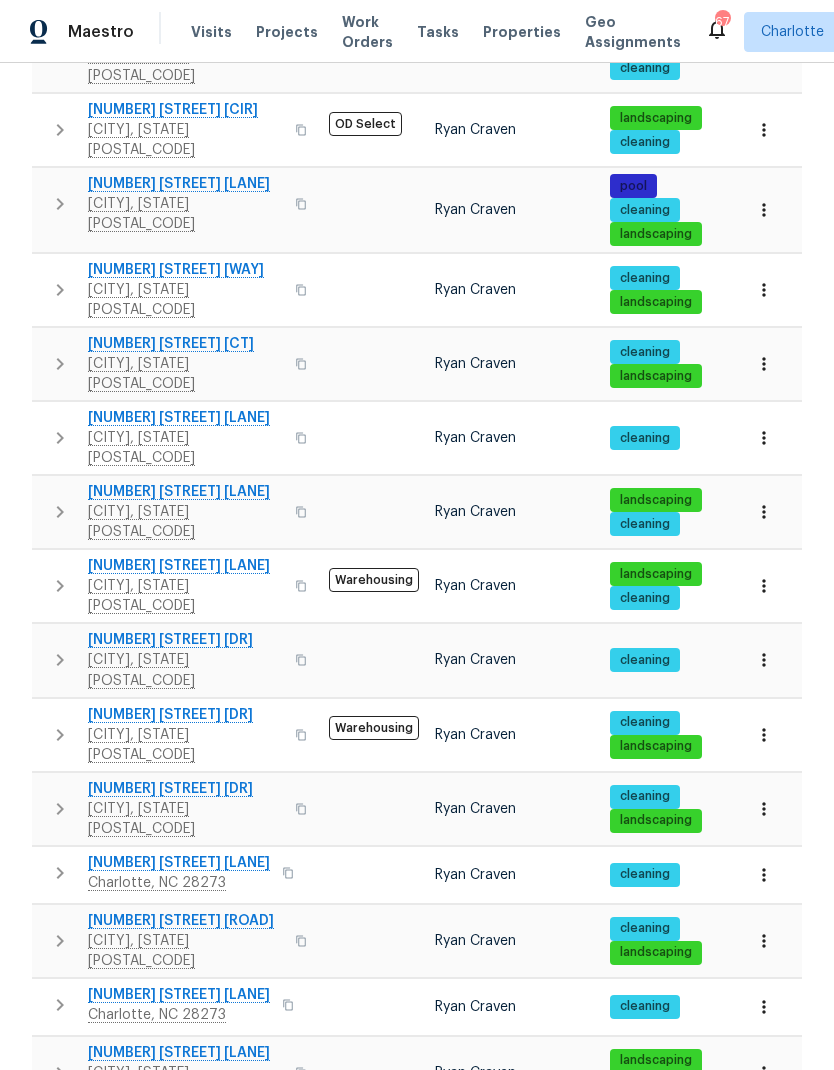 click 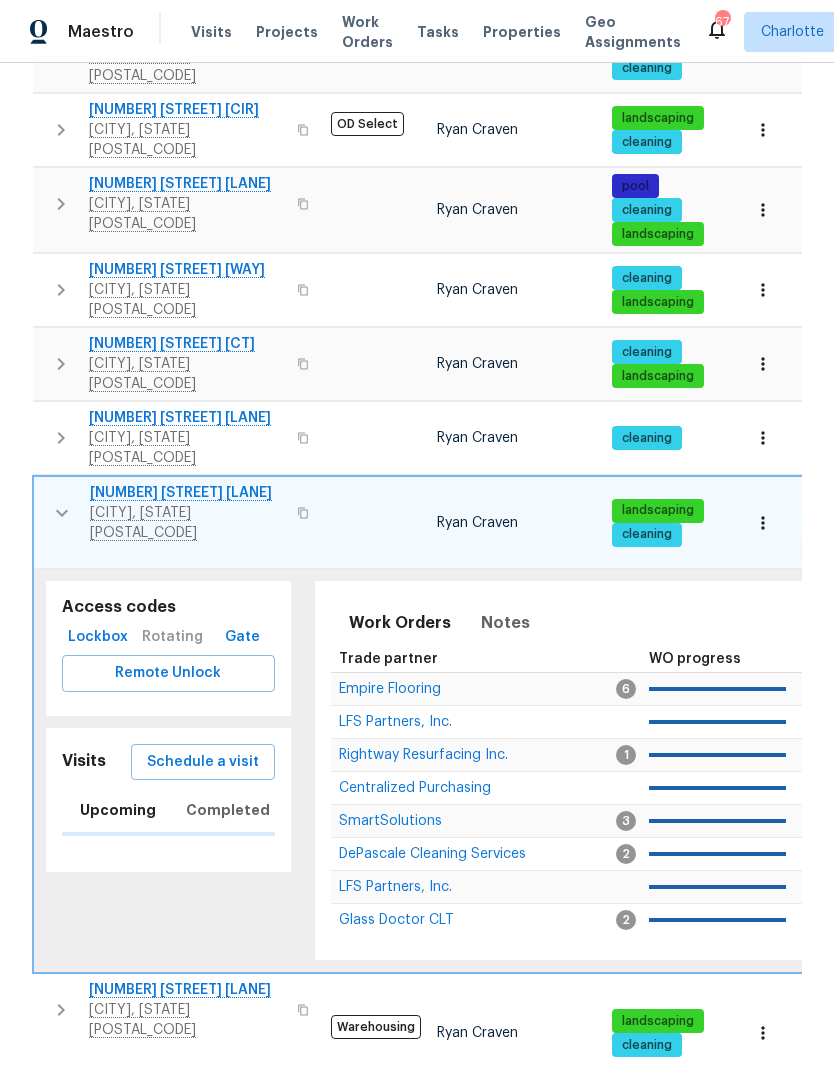 click on "Empire Flooring" at bounding box center (390, 689) 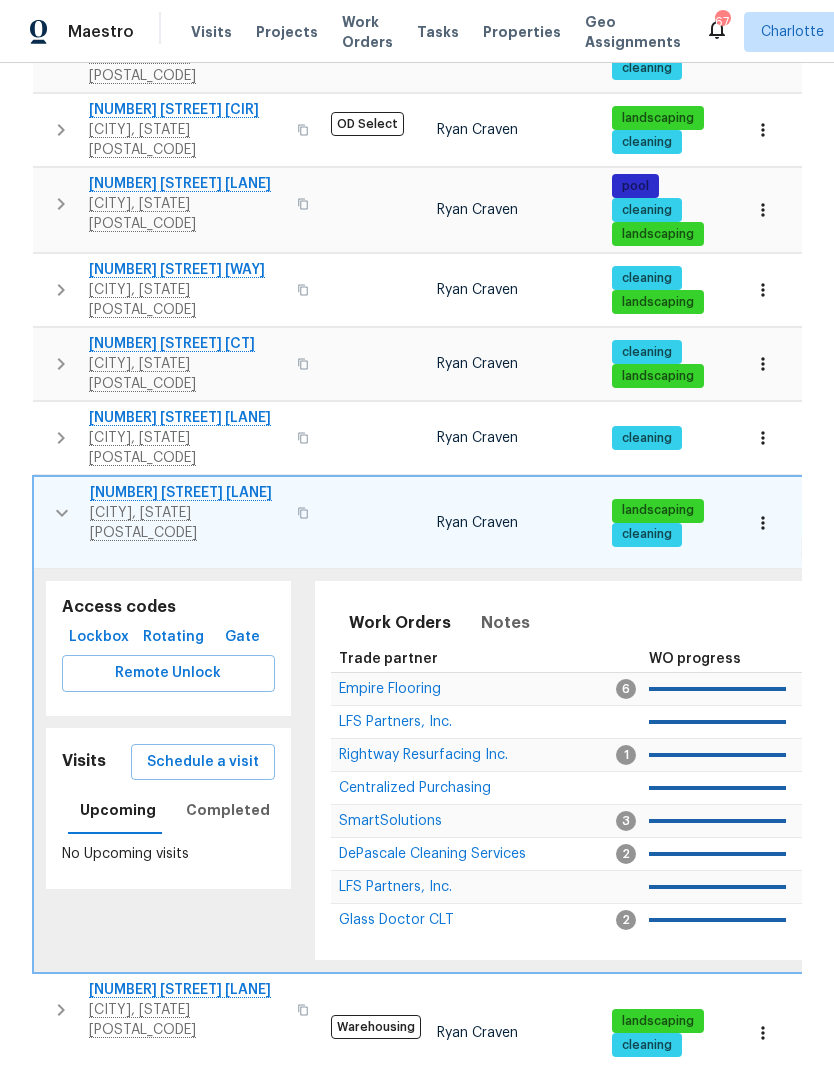 click 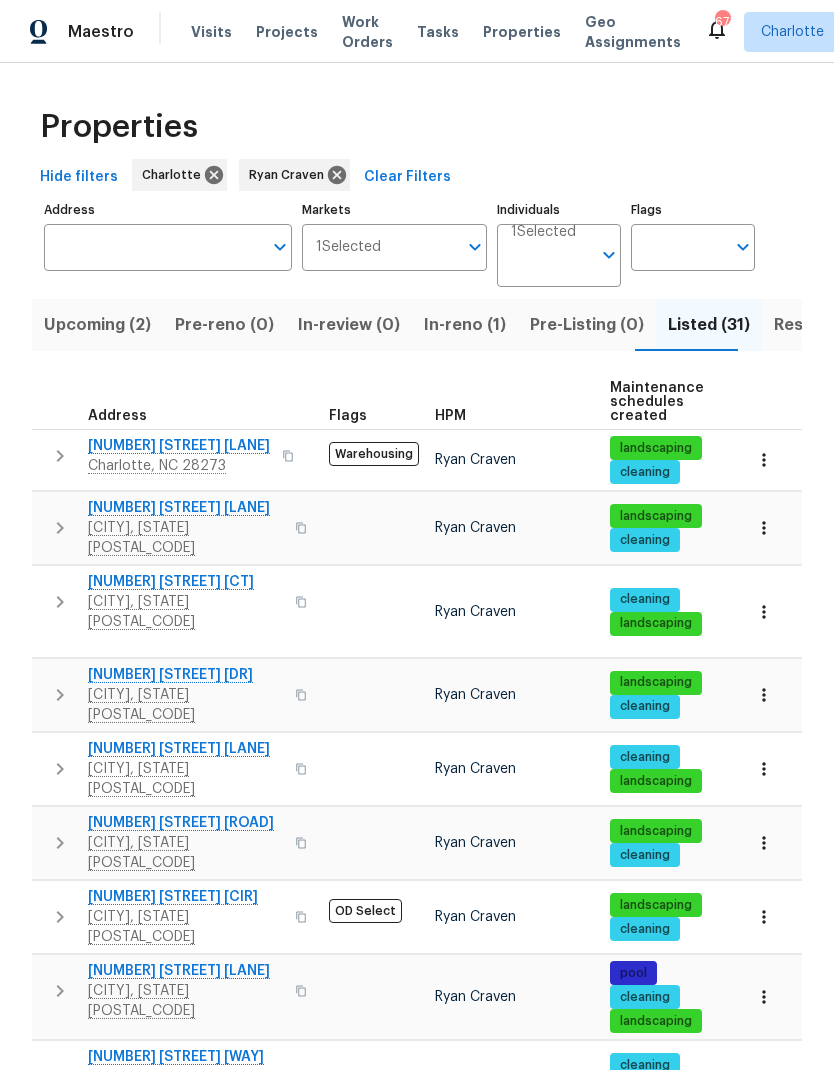 scroll, scrollTop: 0, scrollLeft: 0, axis: both 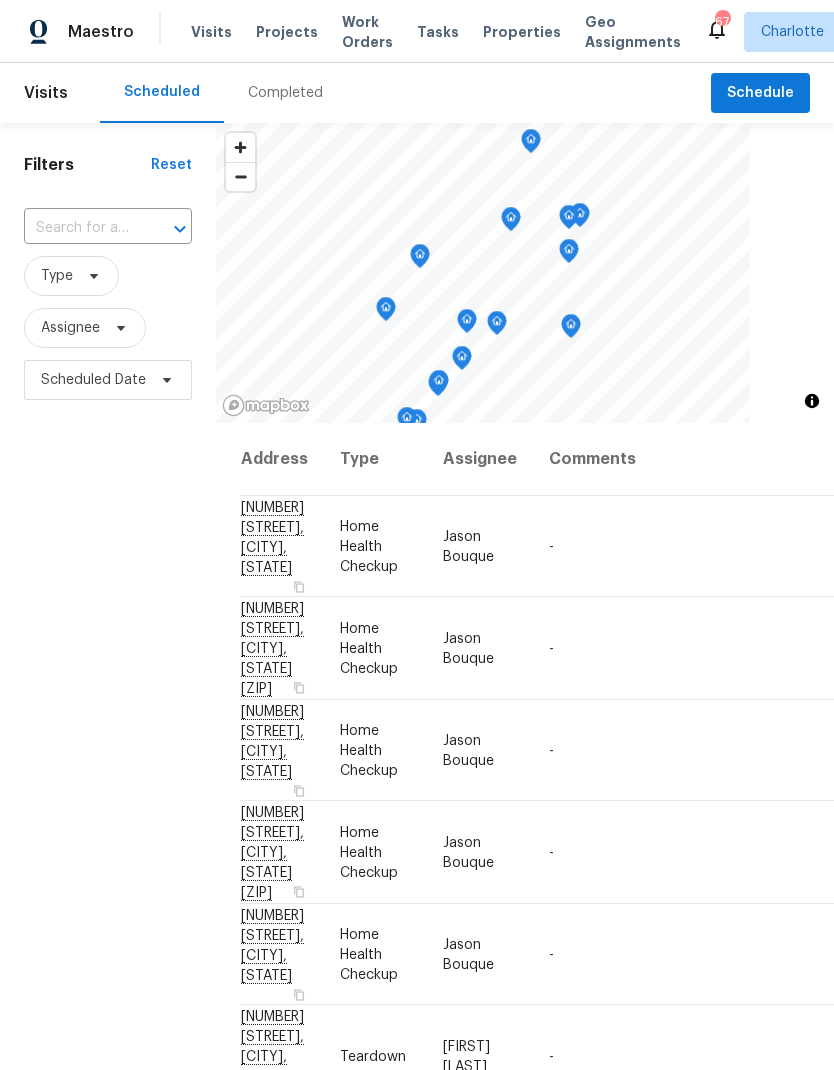click on "Work Orders" at bounding box center [367, 32] 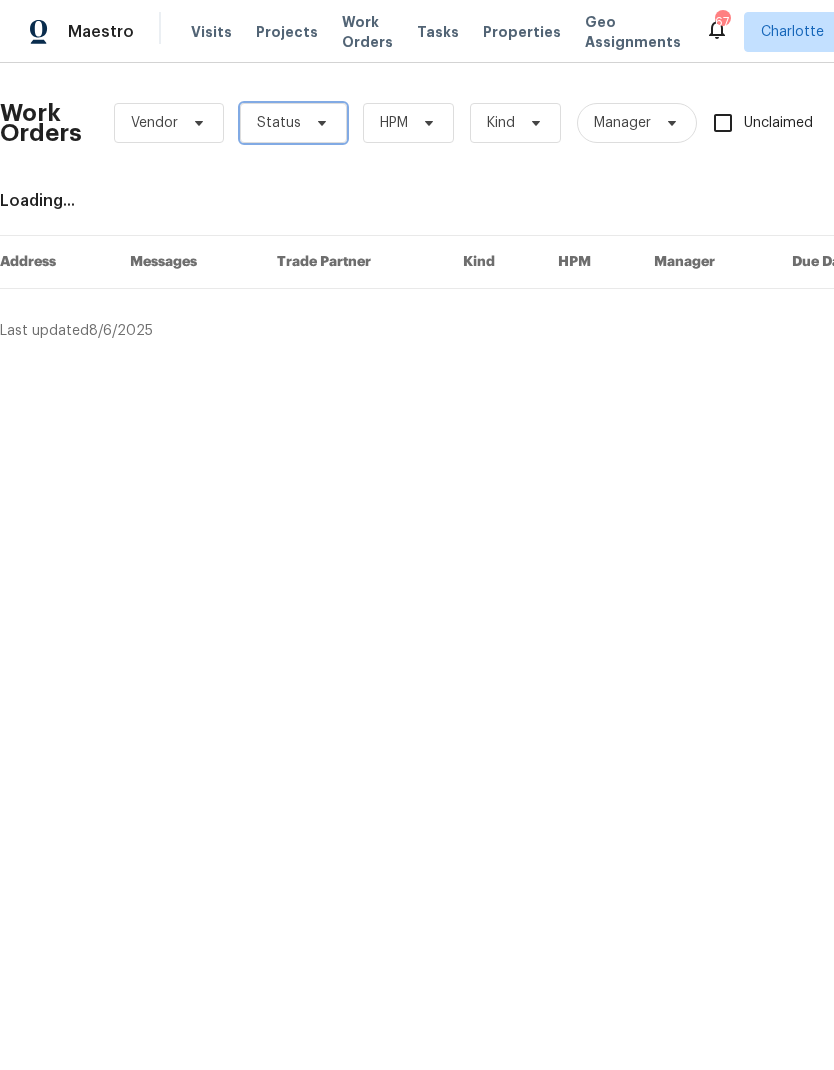 click at bounding box center (319, 123) 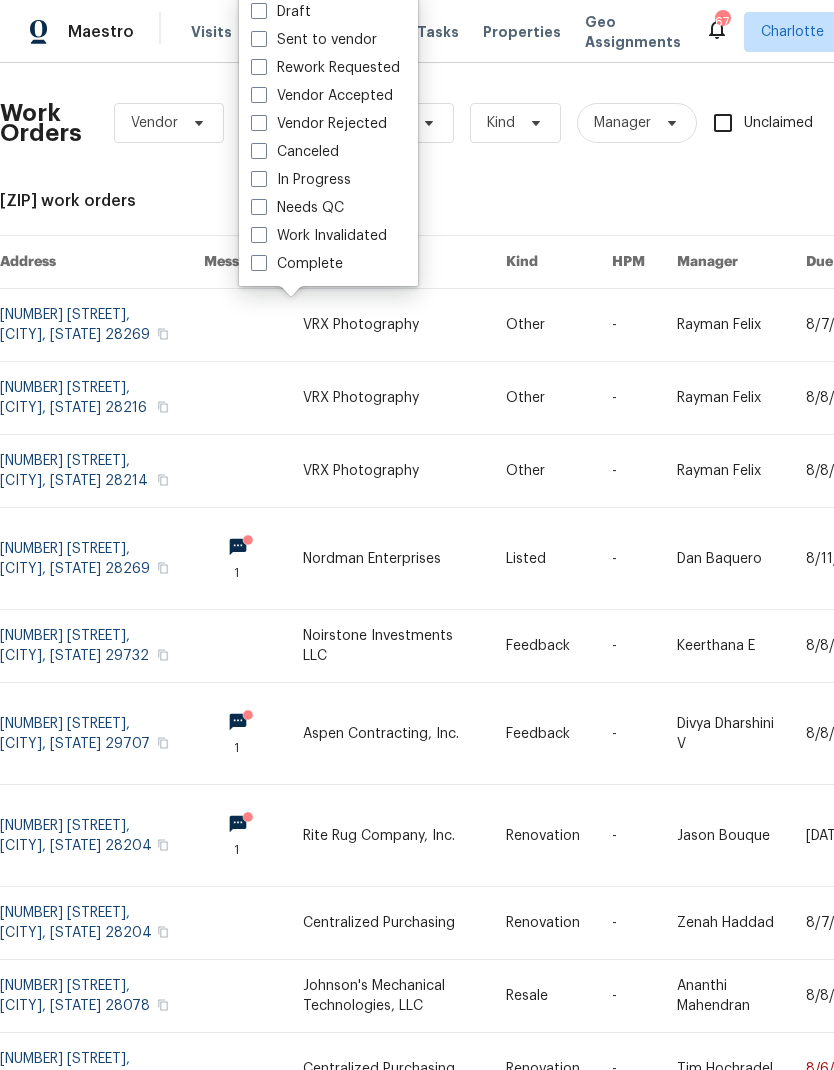 click on "Needs QC" at bounding box center [297, 208] 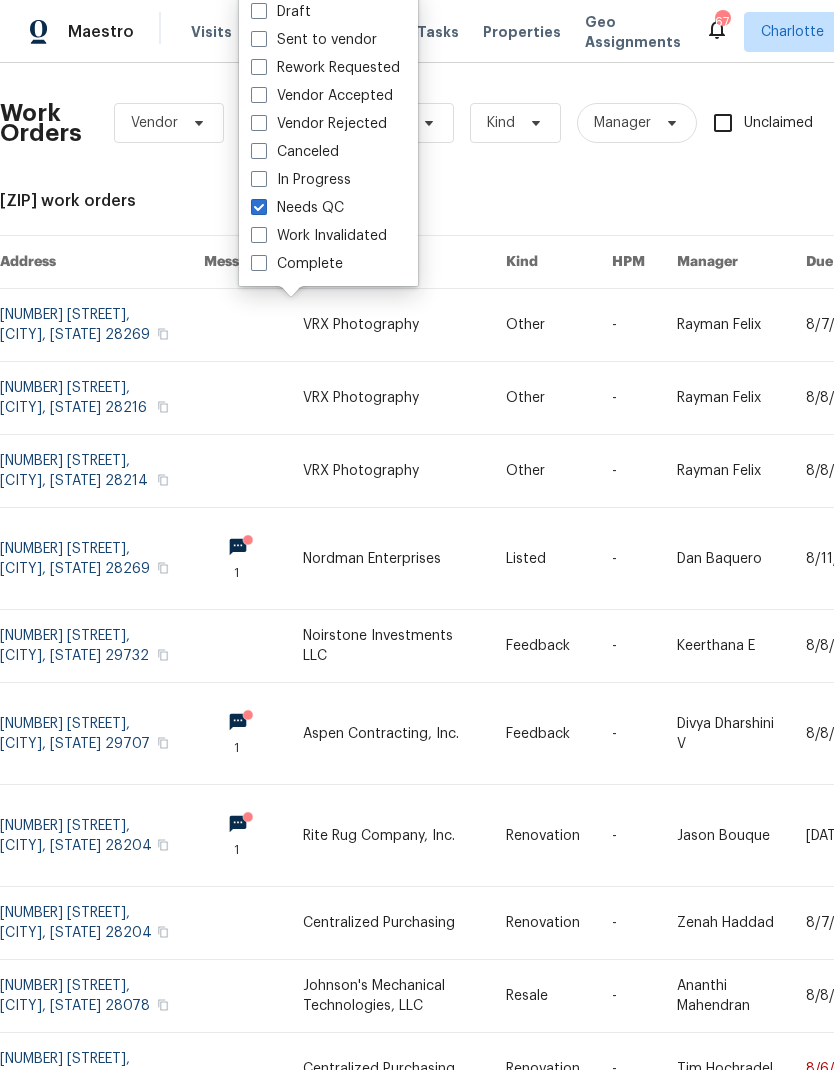 checkbox on "true" 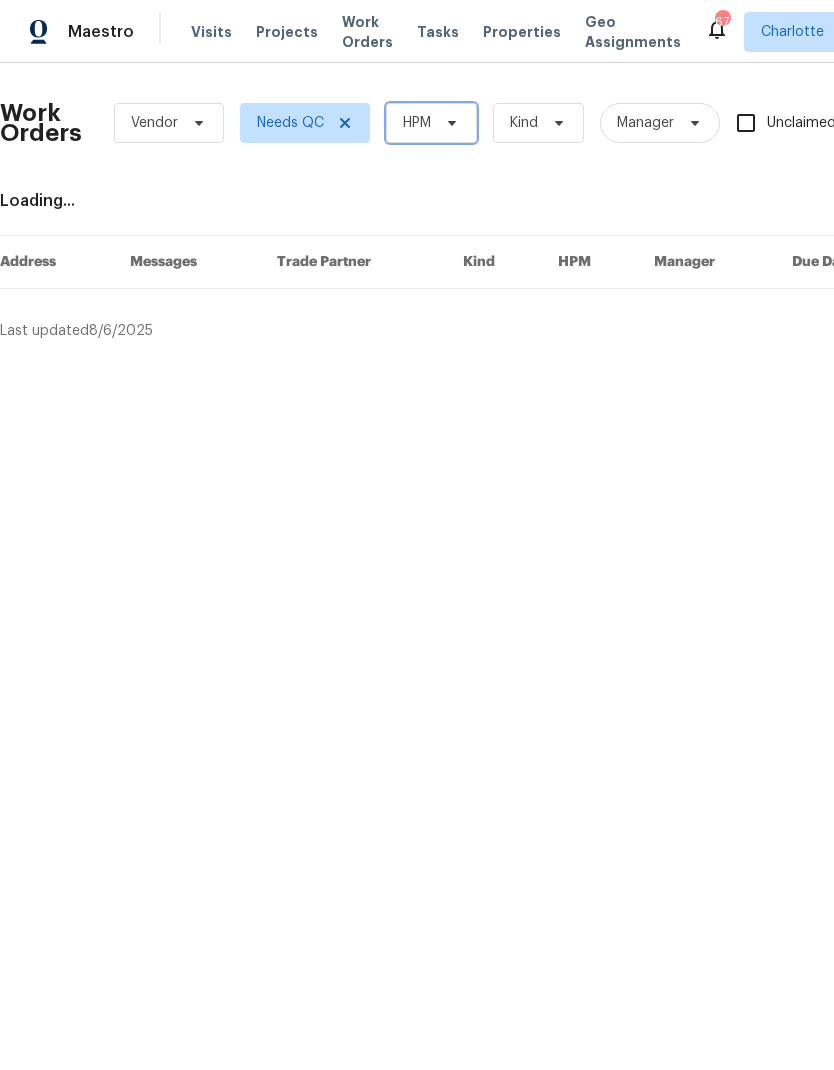 click 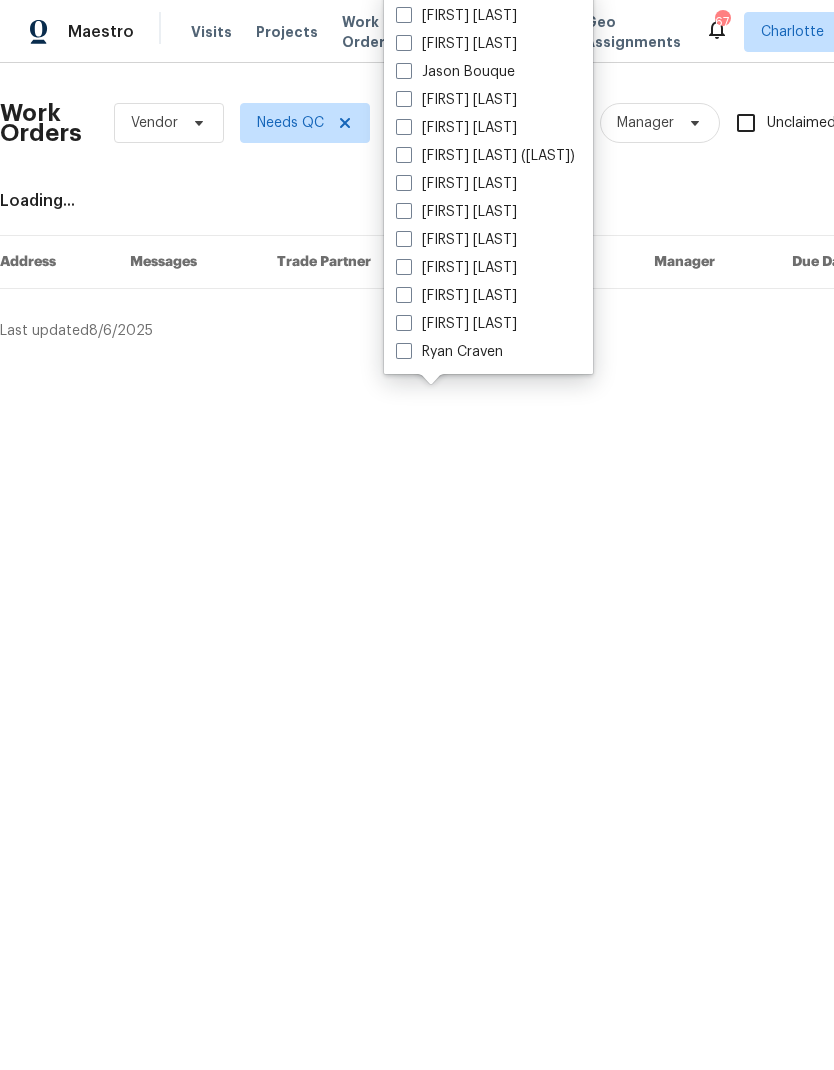 scroll, scrollTop: 248, scrollLeft: 0, axis: vertical 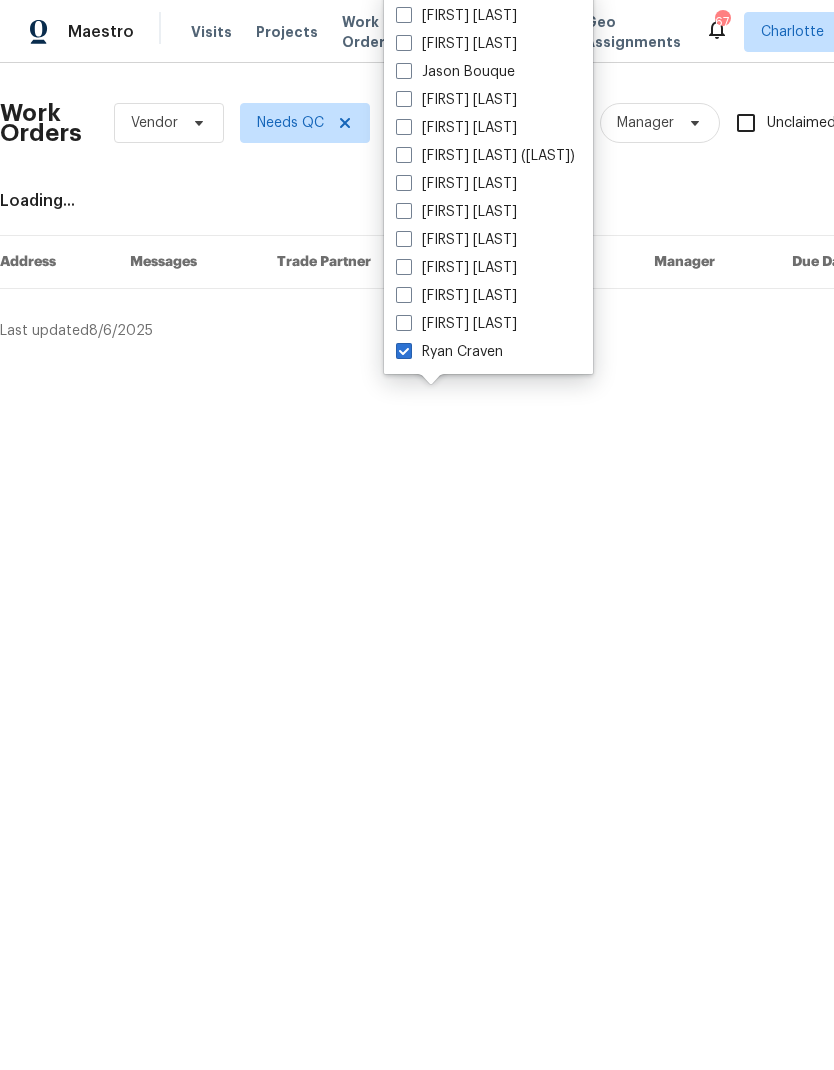 checkbox on "true" 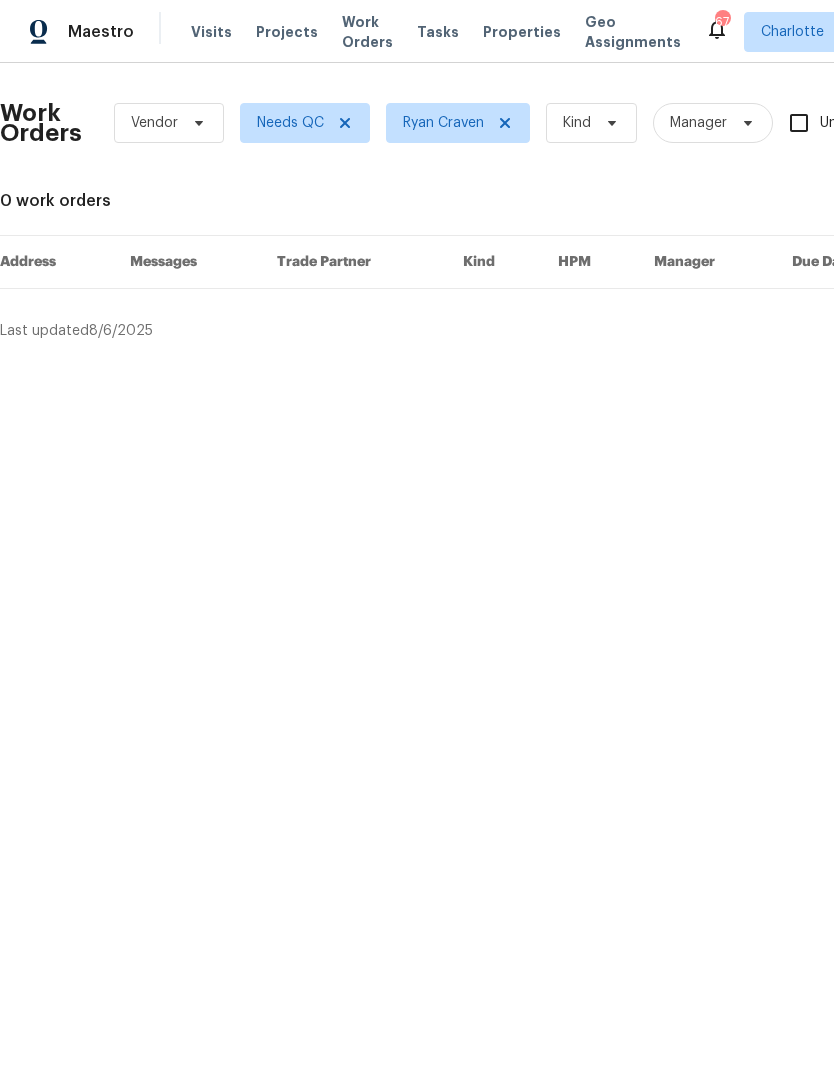 click on "Maestro" at bounding box center [101, 32] 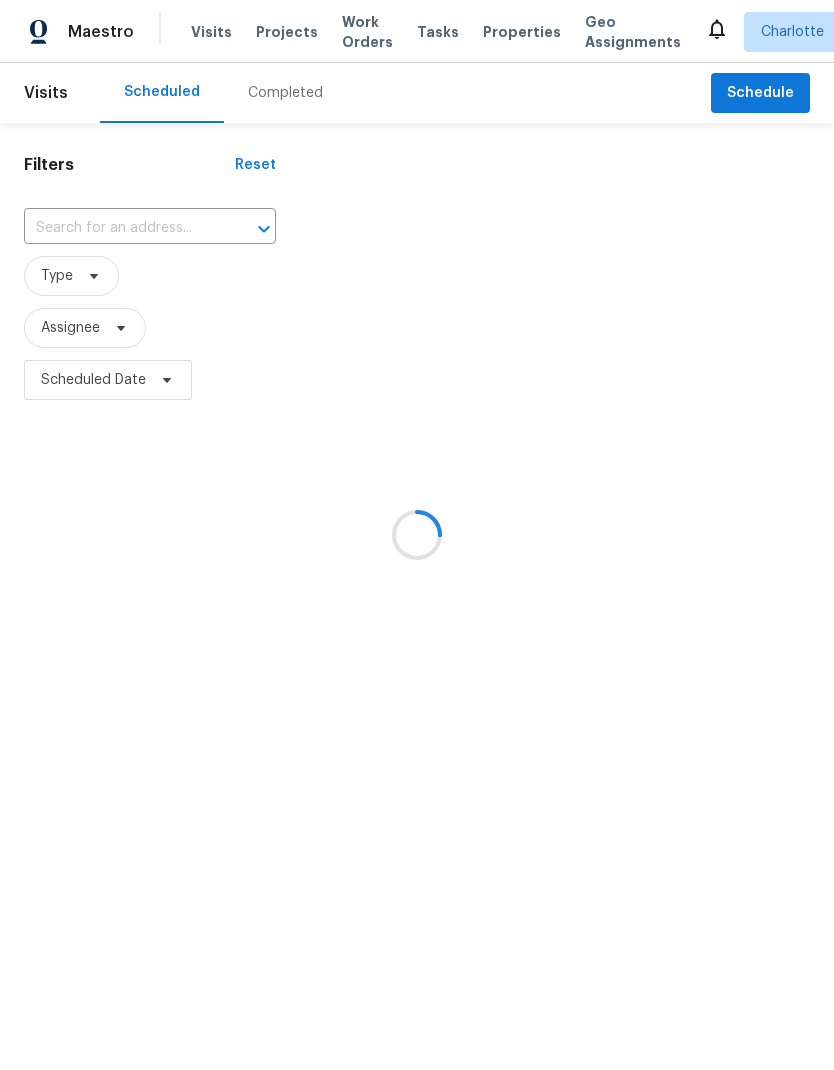scroll, scrollTop: 0, scrollLeft: 0, axis: both 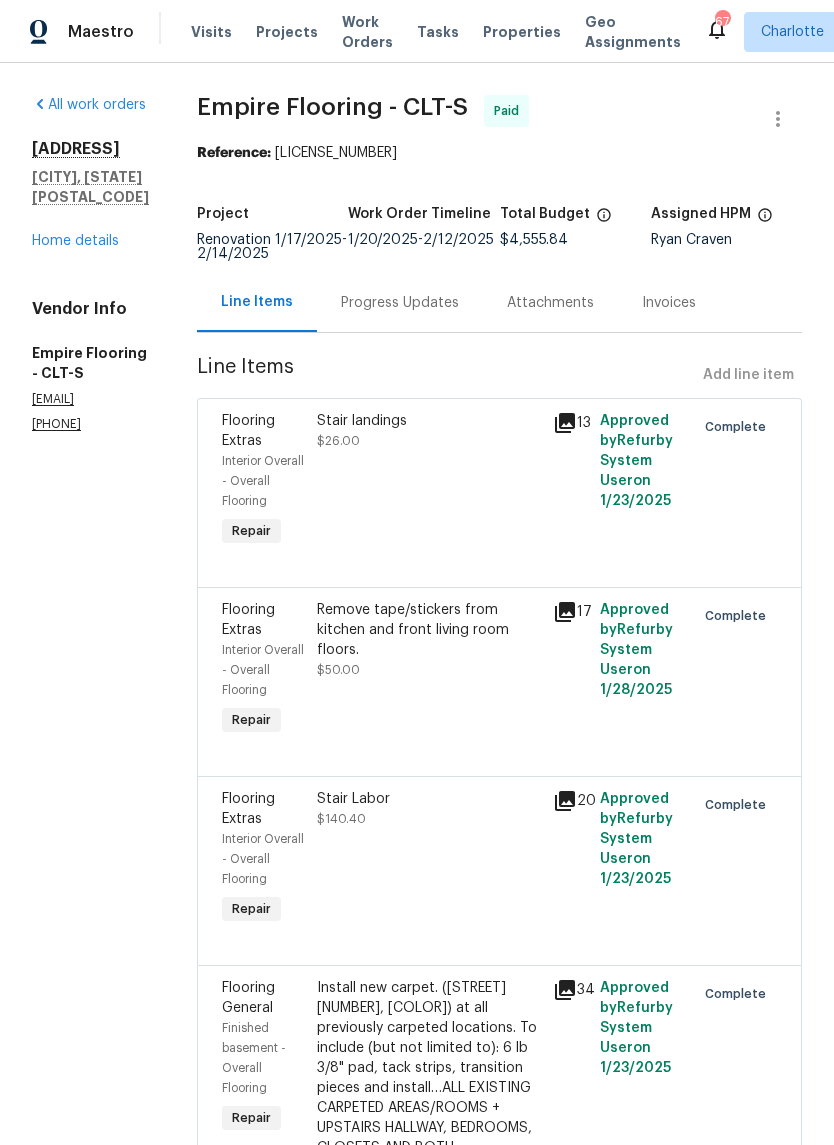 click on "Home details" at bounding box center [75, 241] 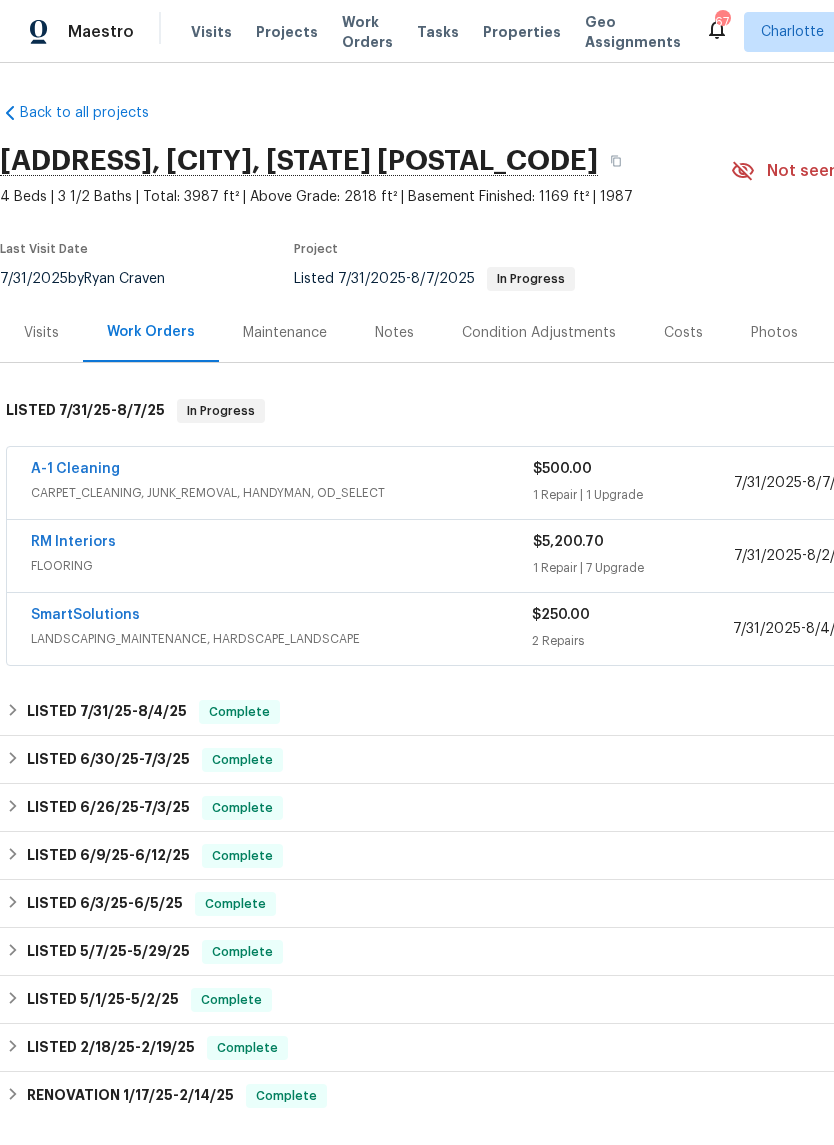 click on "A-1 Cleaning" at bounding box center [75, 469] 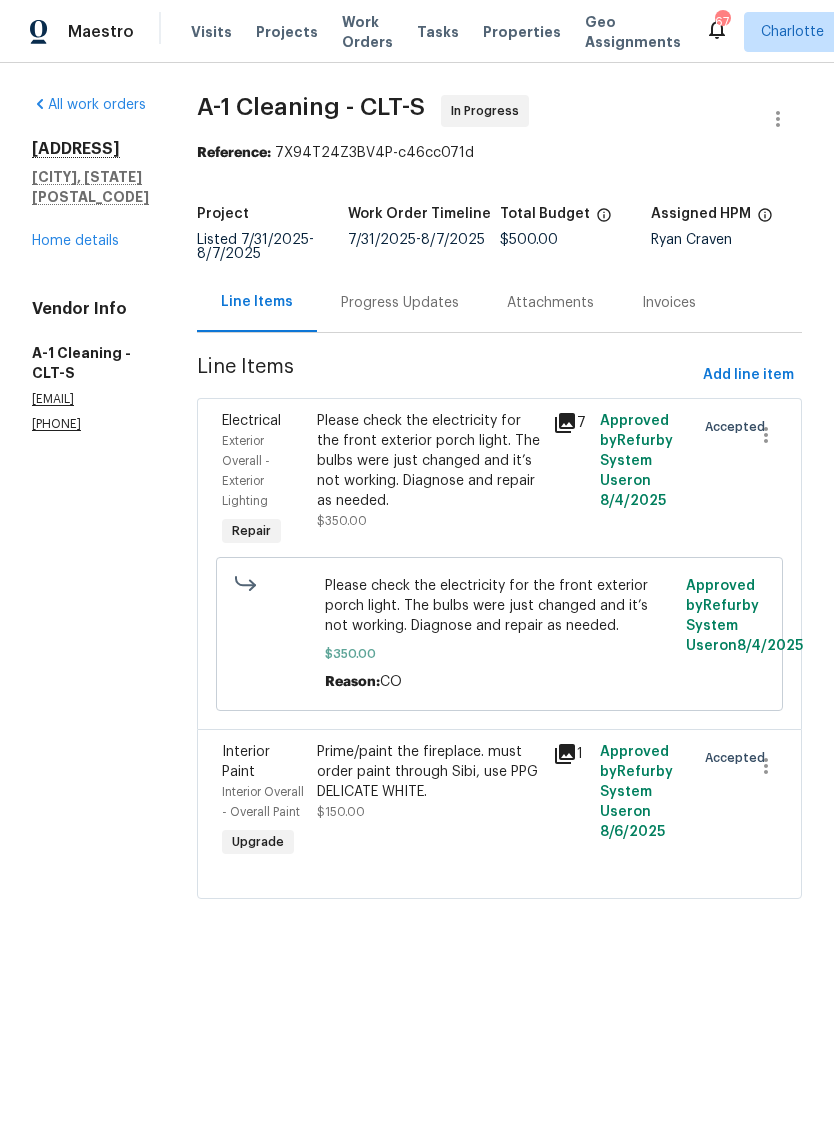 click on "Progress Updates" at bounding box center [400, 303] 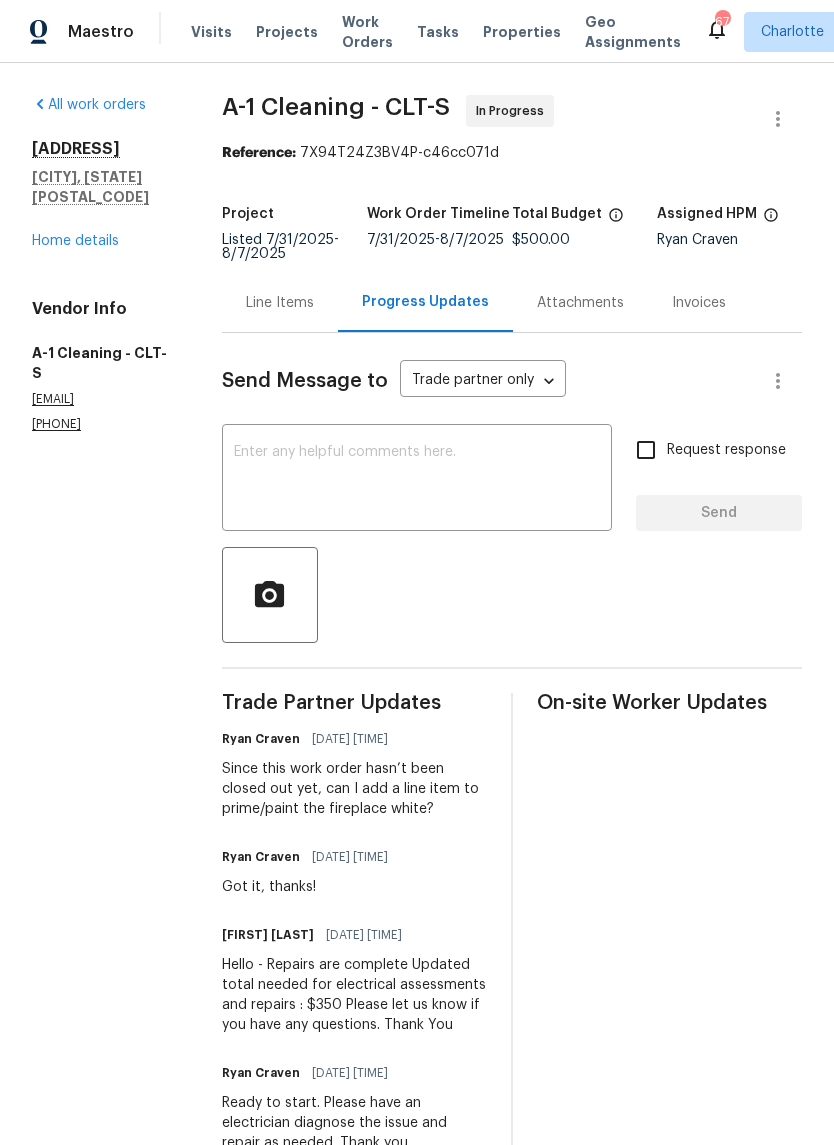 click at bounding box center [417, 480] 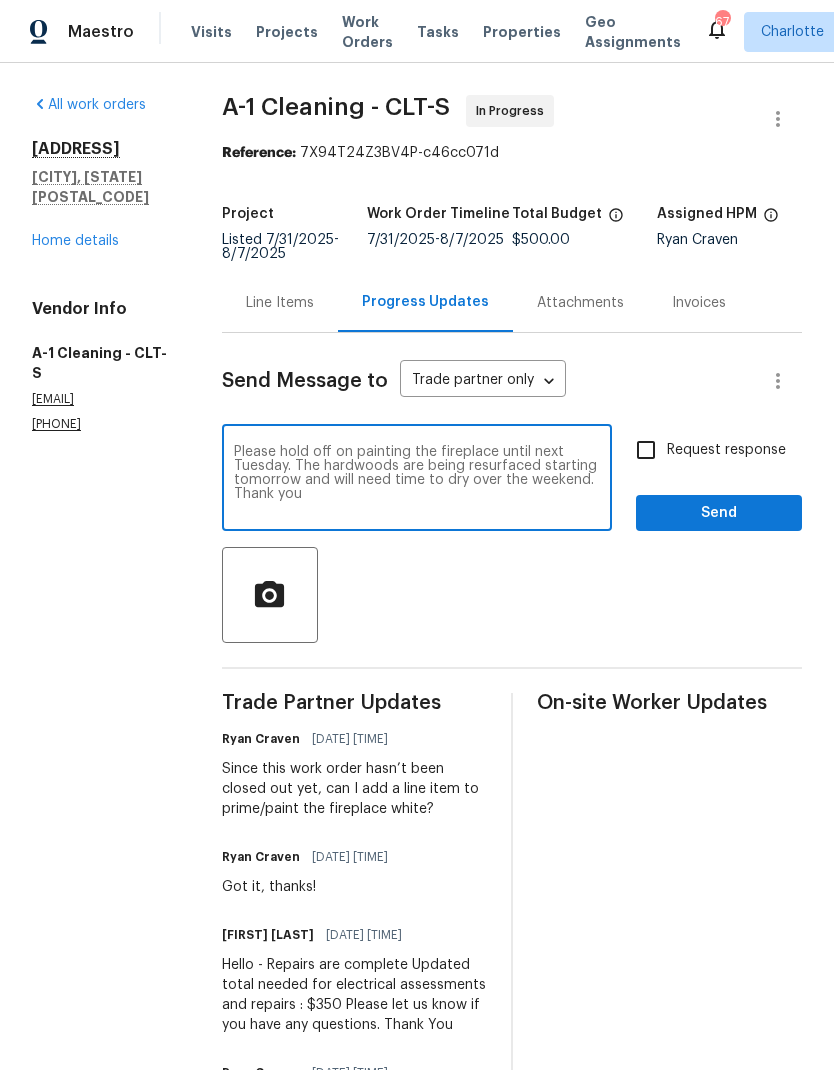 type on "Please hold off on painting the fireplace until next Tuesday. The hardwoods are being resurfaced starting tomorrow and will need time to dry over the weekend. Thank you" 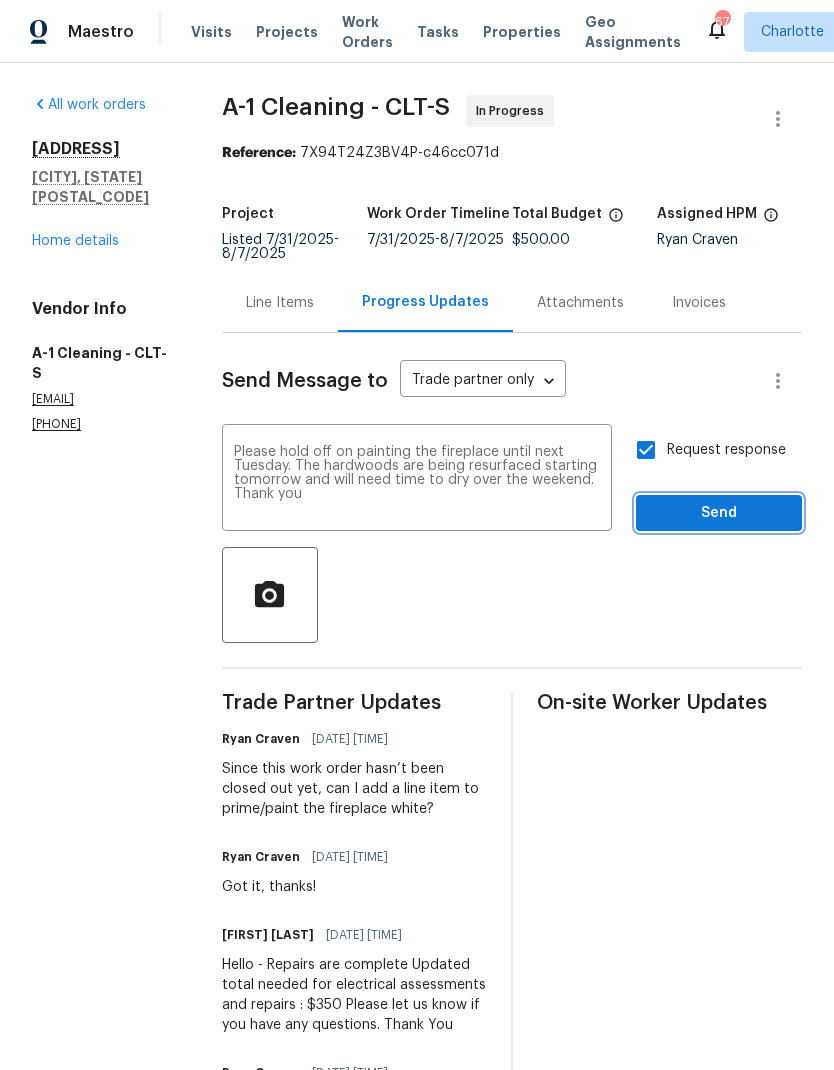 click on "Send" at bounding box center [719, 513] 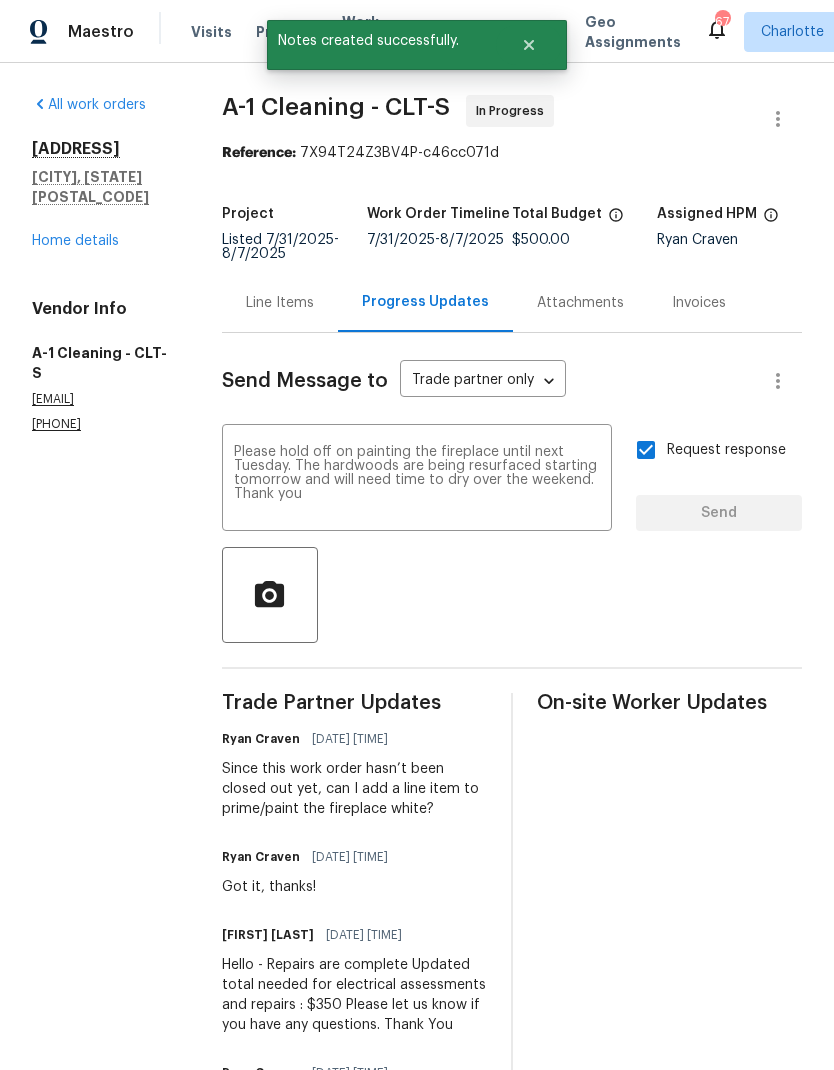 type 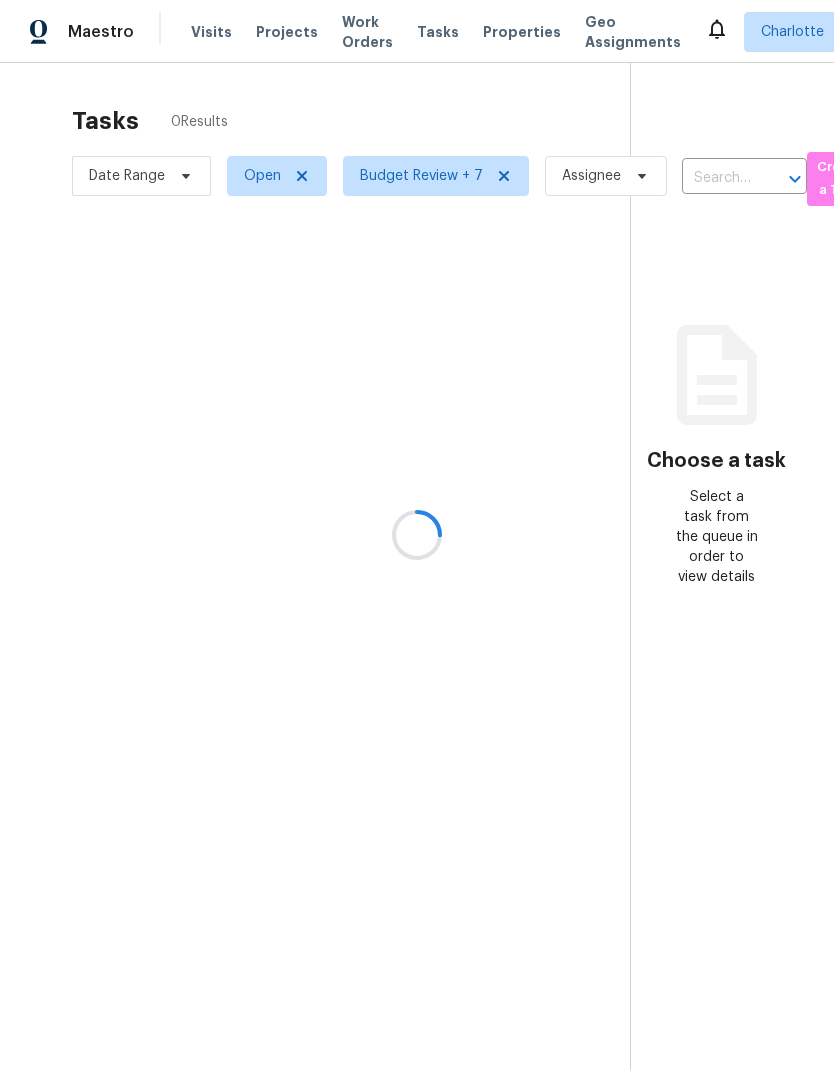 scroll, scrollTop: 0, scrollLeft: 0, axis: both 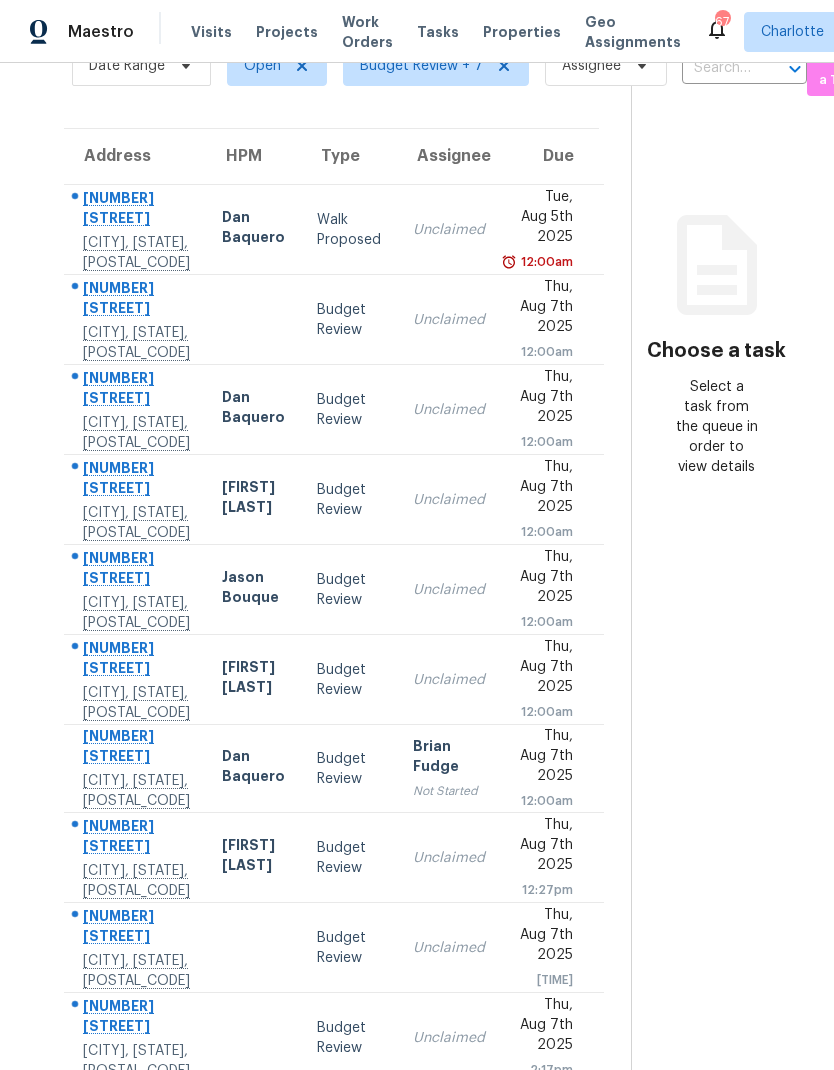 click 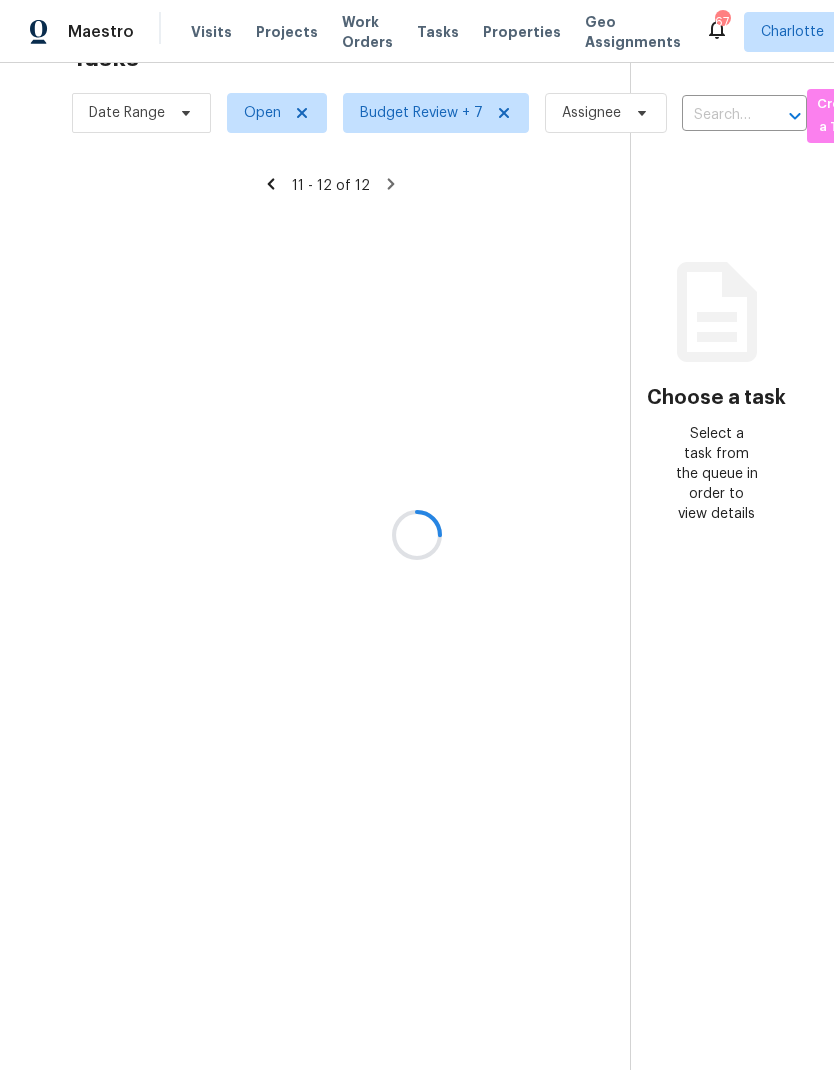 scroll, scrollTop: 63, scrollLeft: 0, axis: vertical 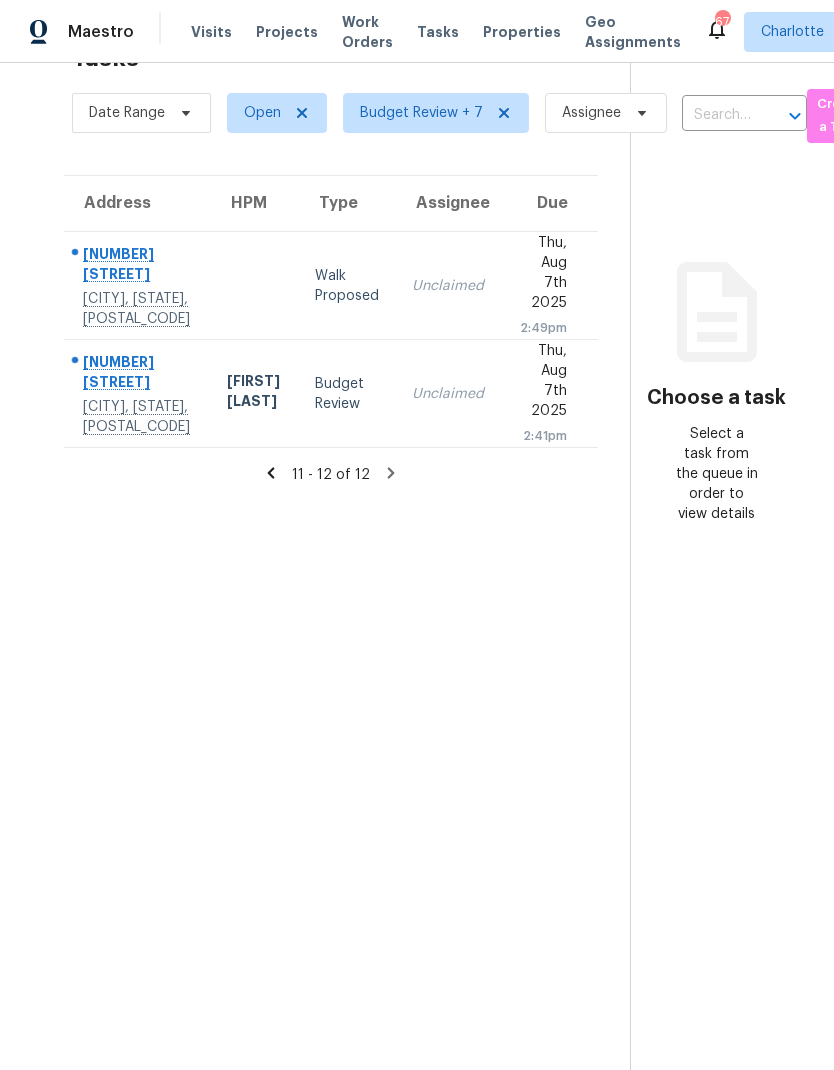 click 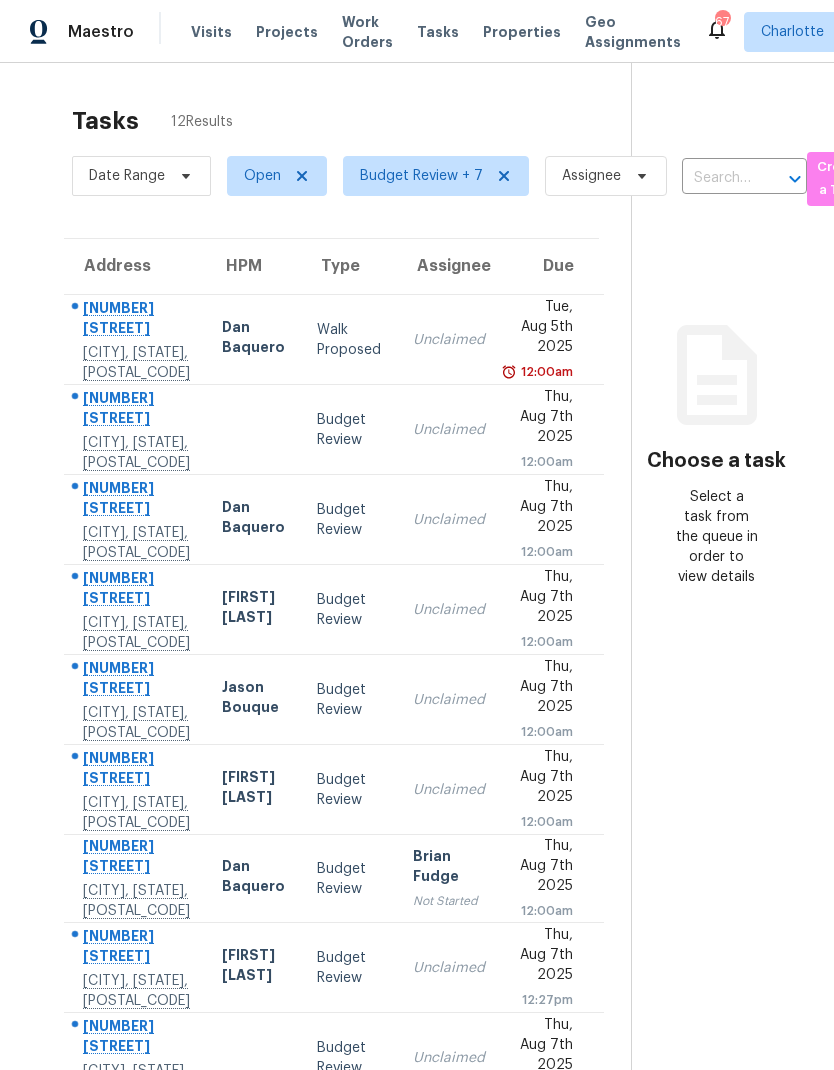 scroll, scrollTop: 0, scrollLeft: 0, axis: both 